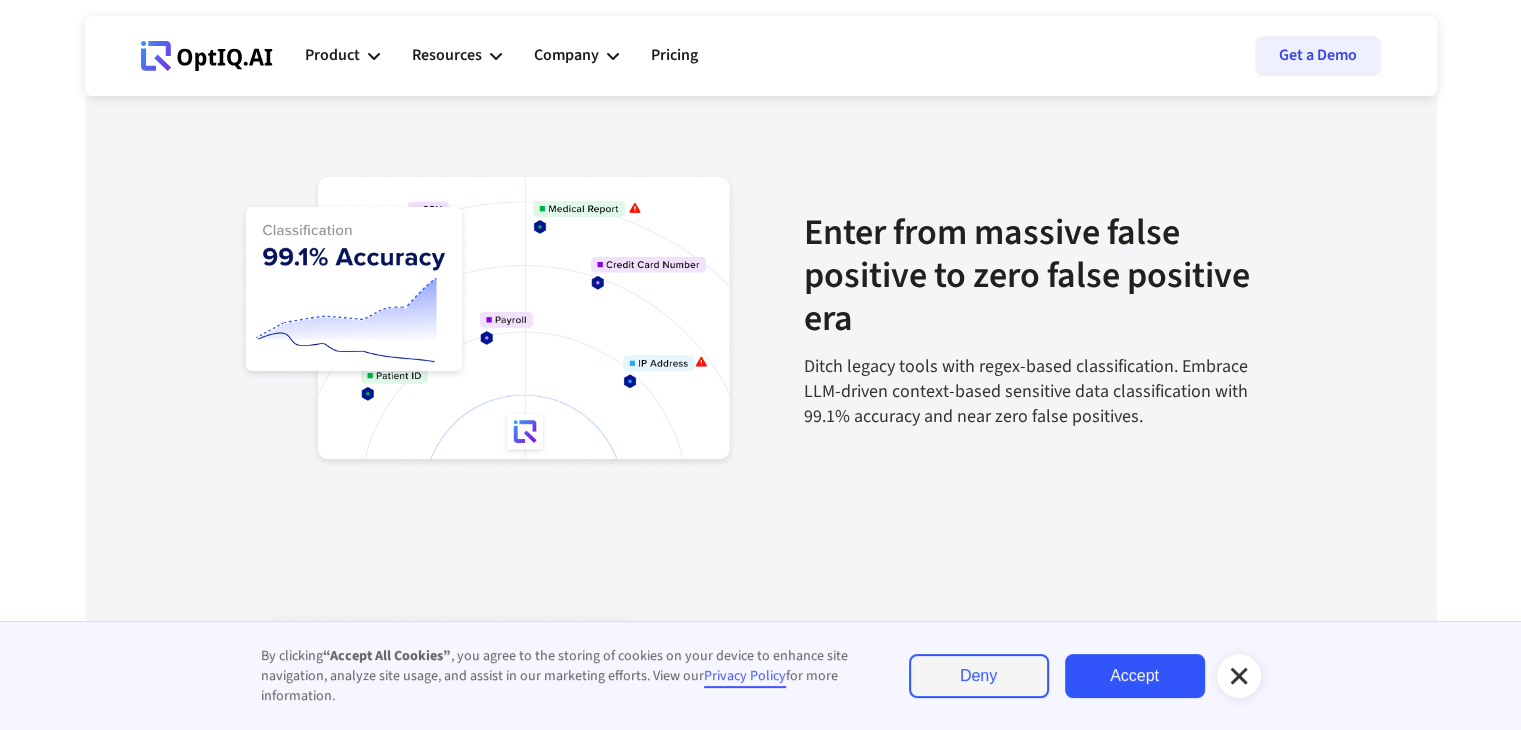scroll, scrollTop: 2294, scrollLeft: 0, axis: vertical 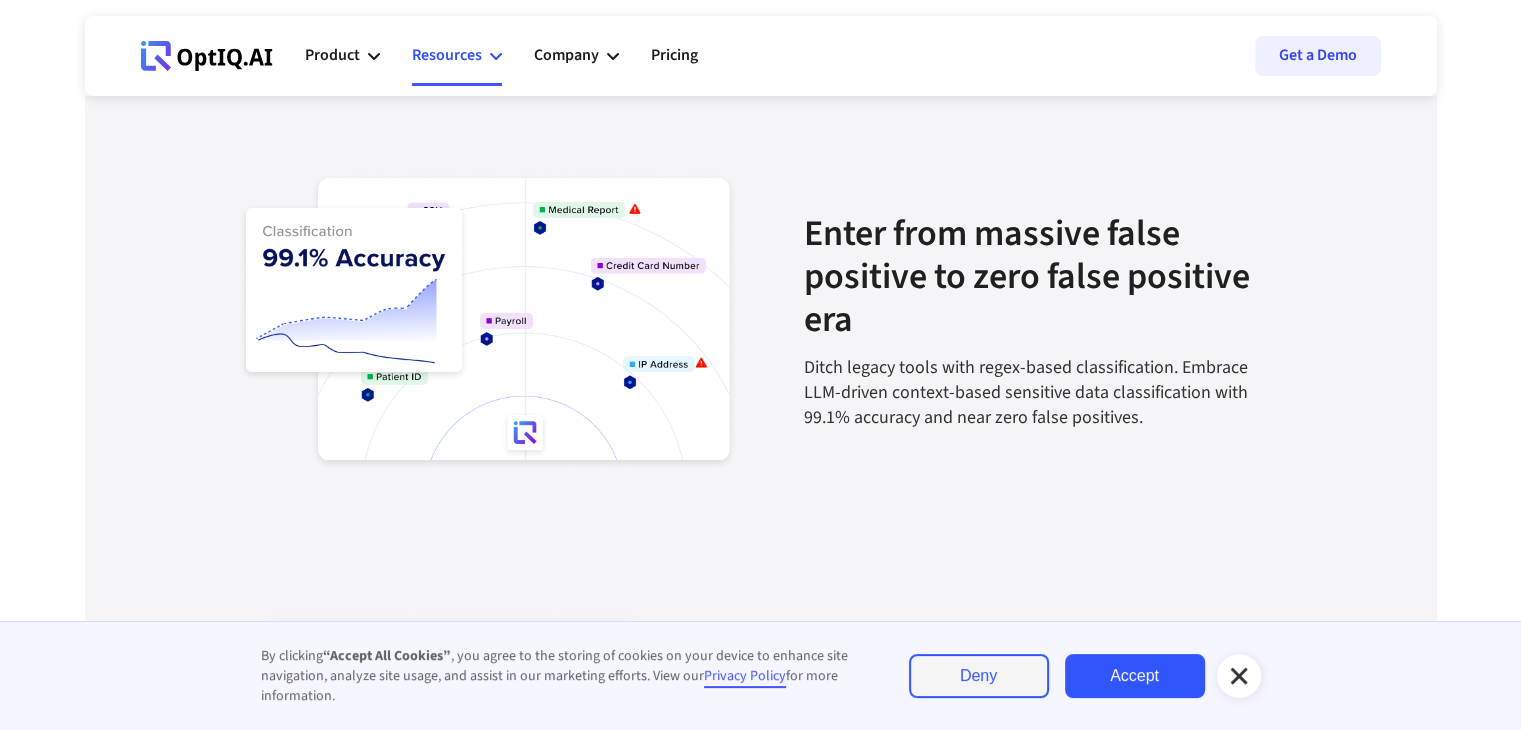 click on "Resources" at bounding box center [457, 56] 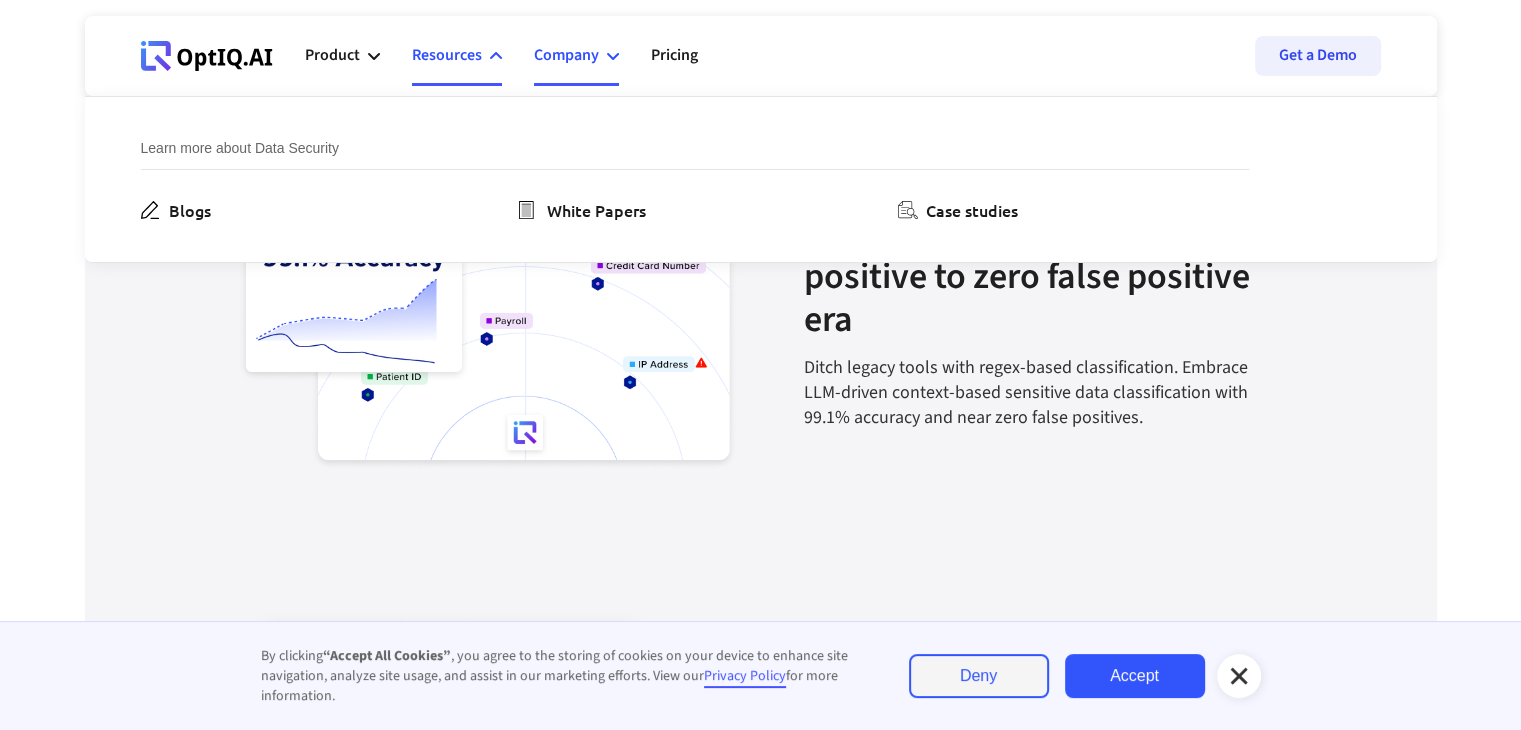click on "Company" at bounding box center (566, 55) 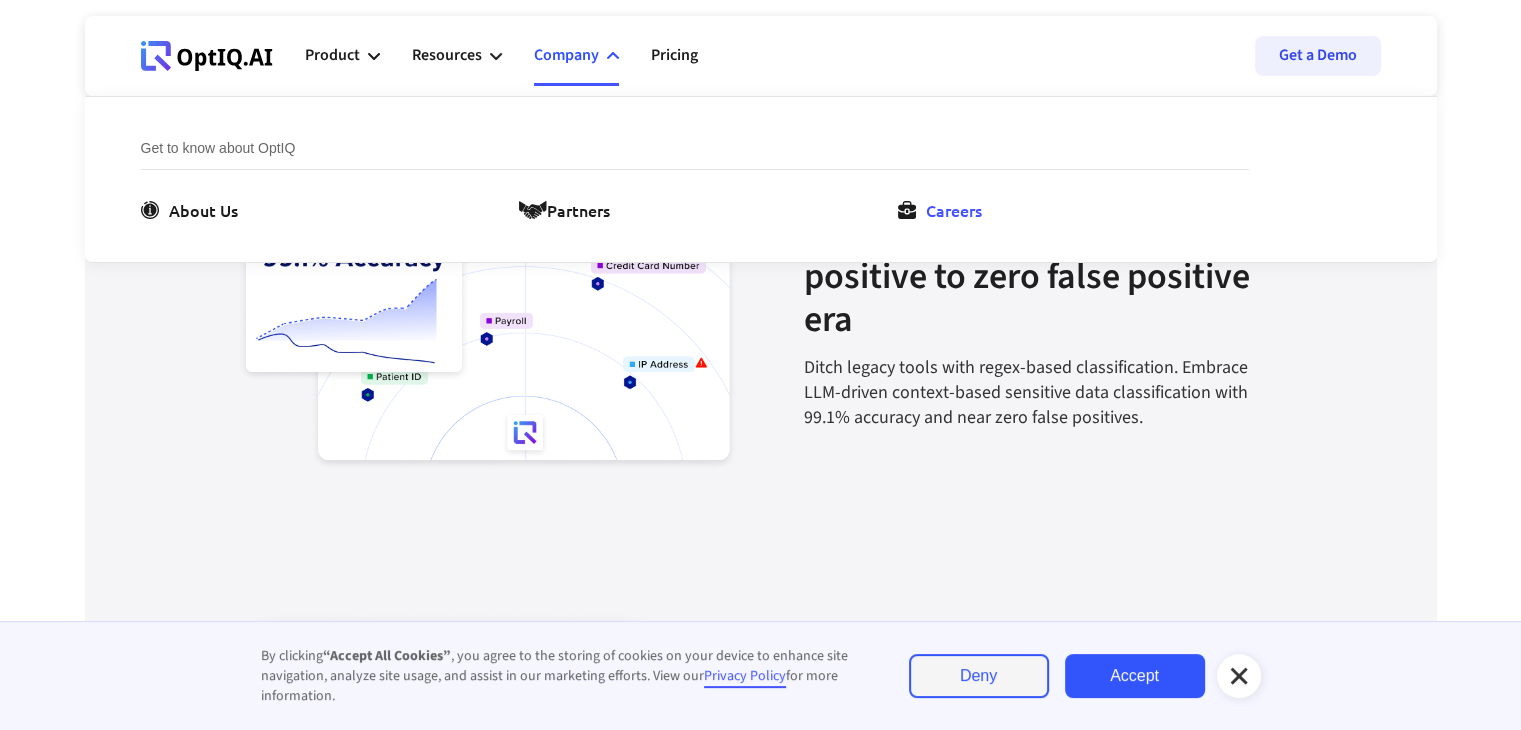 click on "Careers" at bounding box center (954, 210) 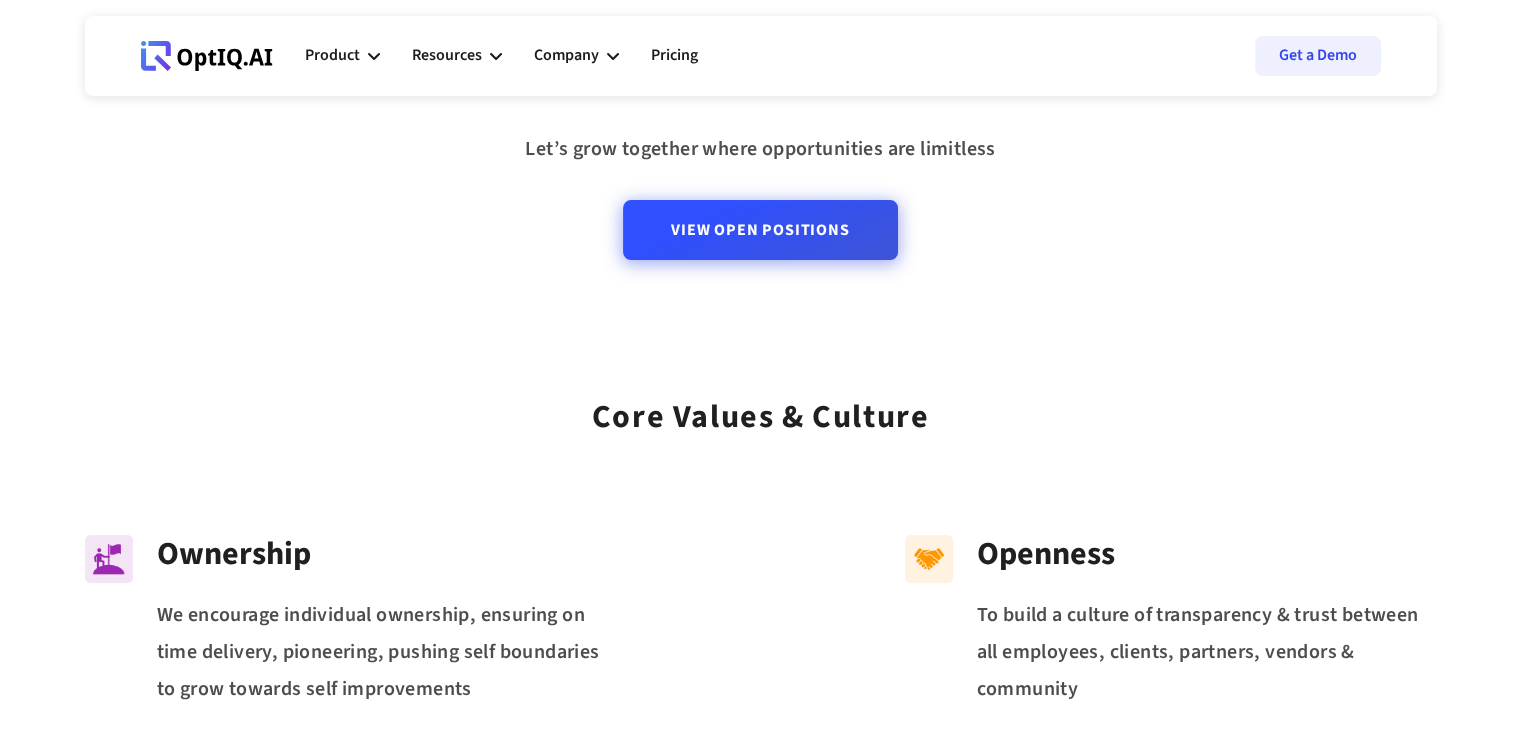 scroll, scrollTop: 228, scrollLeft: 0, axis: vertical 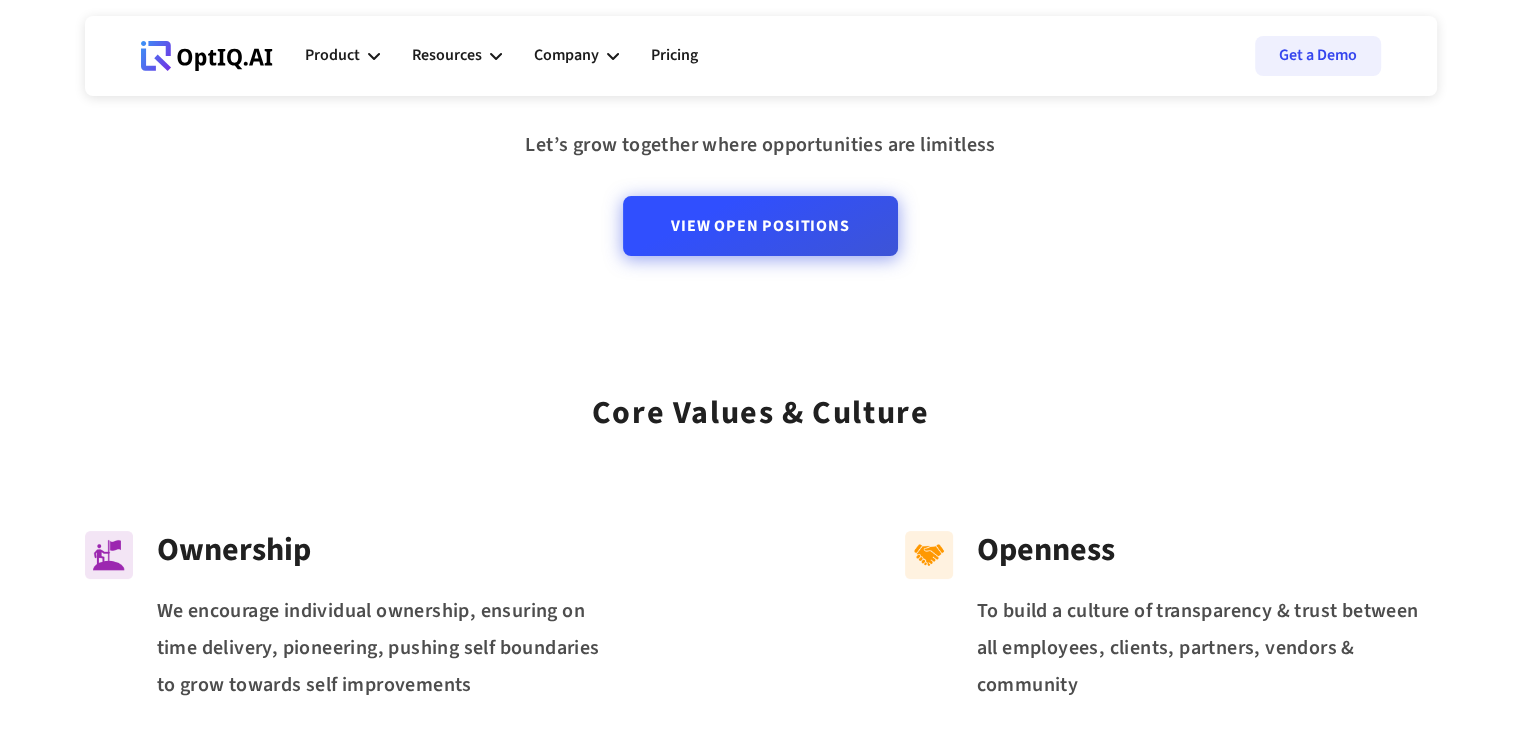 click on "View Open Positions" at bounding box center (760, 226) 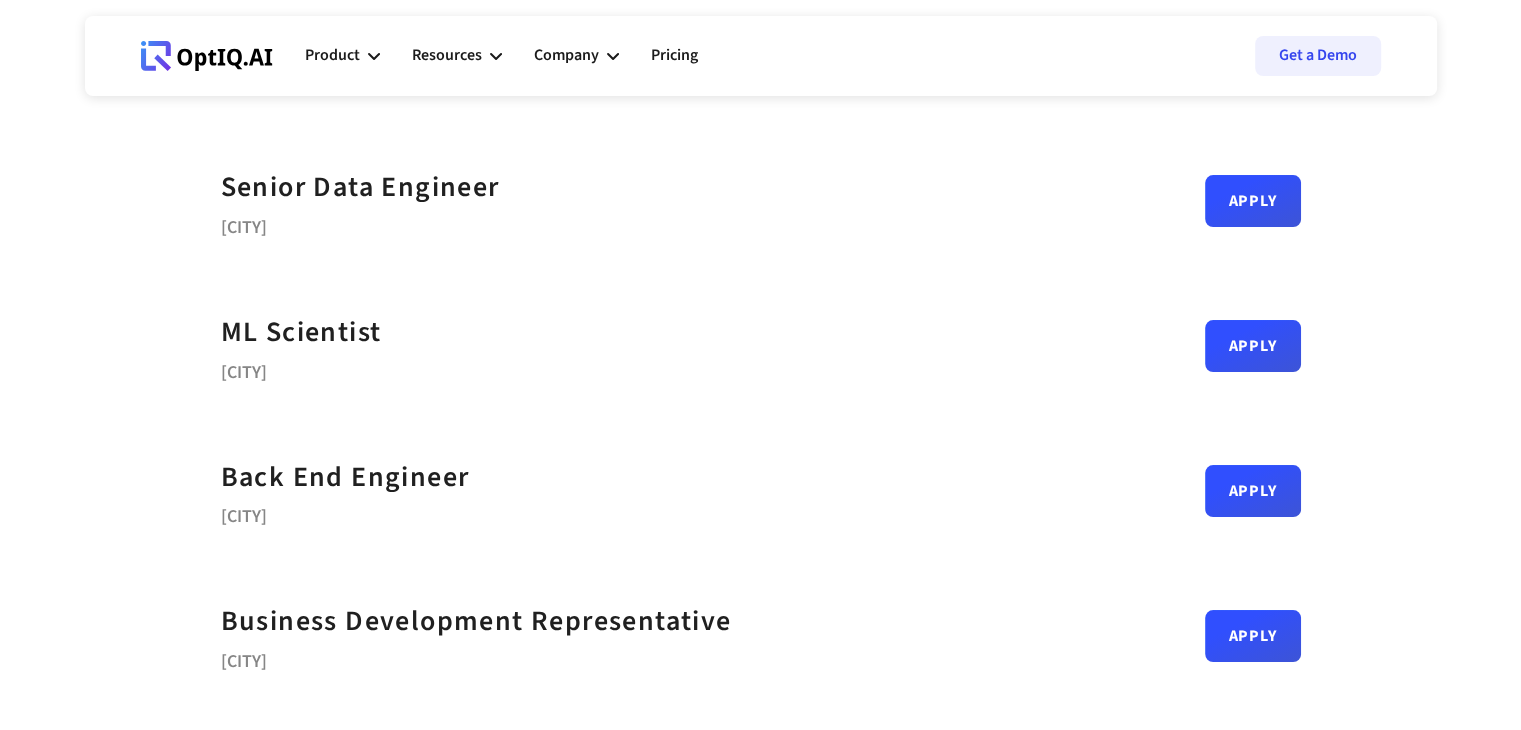 scroll, scrollTop: 252, scrollLeft: 0, axis: vertical 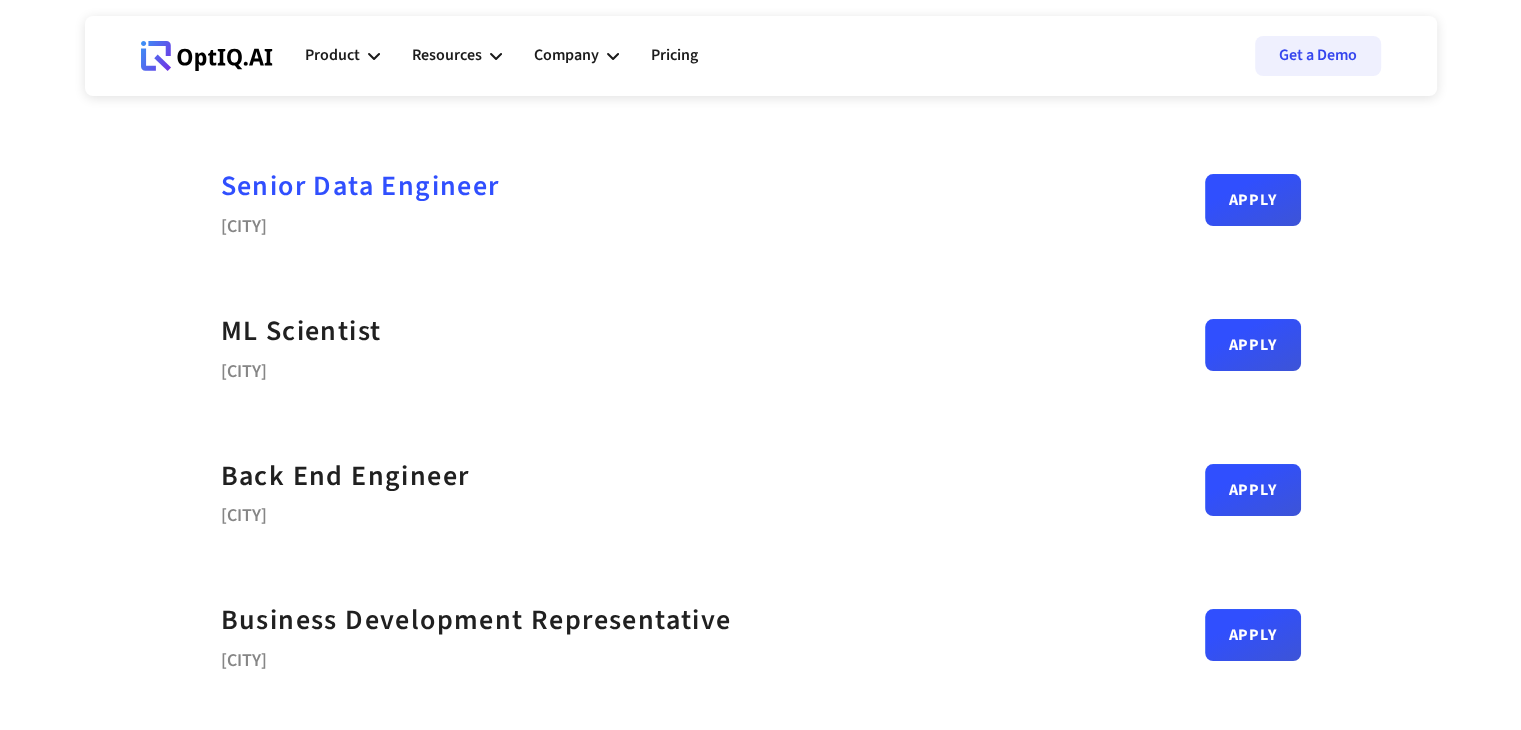 click on "Senior Data Engineer" at bounding box center (360, 186) 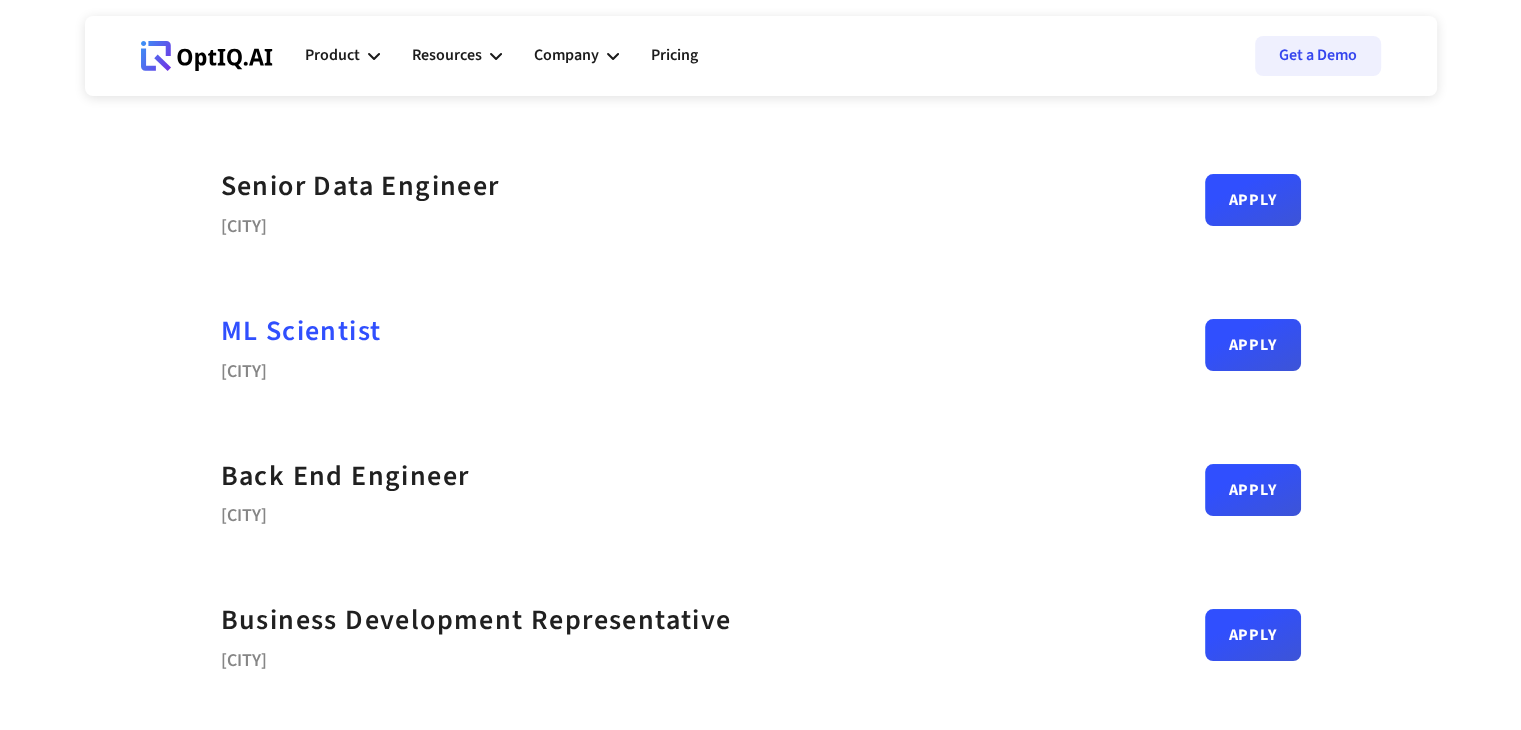 click on "ML Scientist" at bounding box center [301, 331] 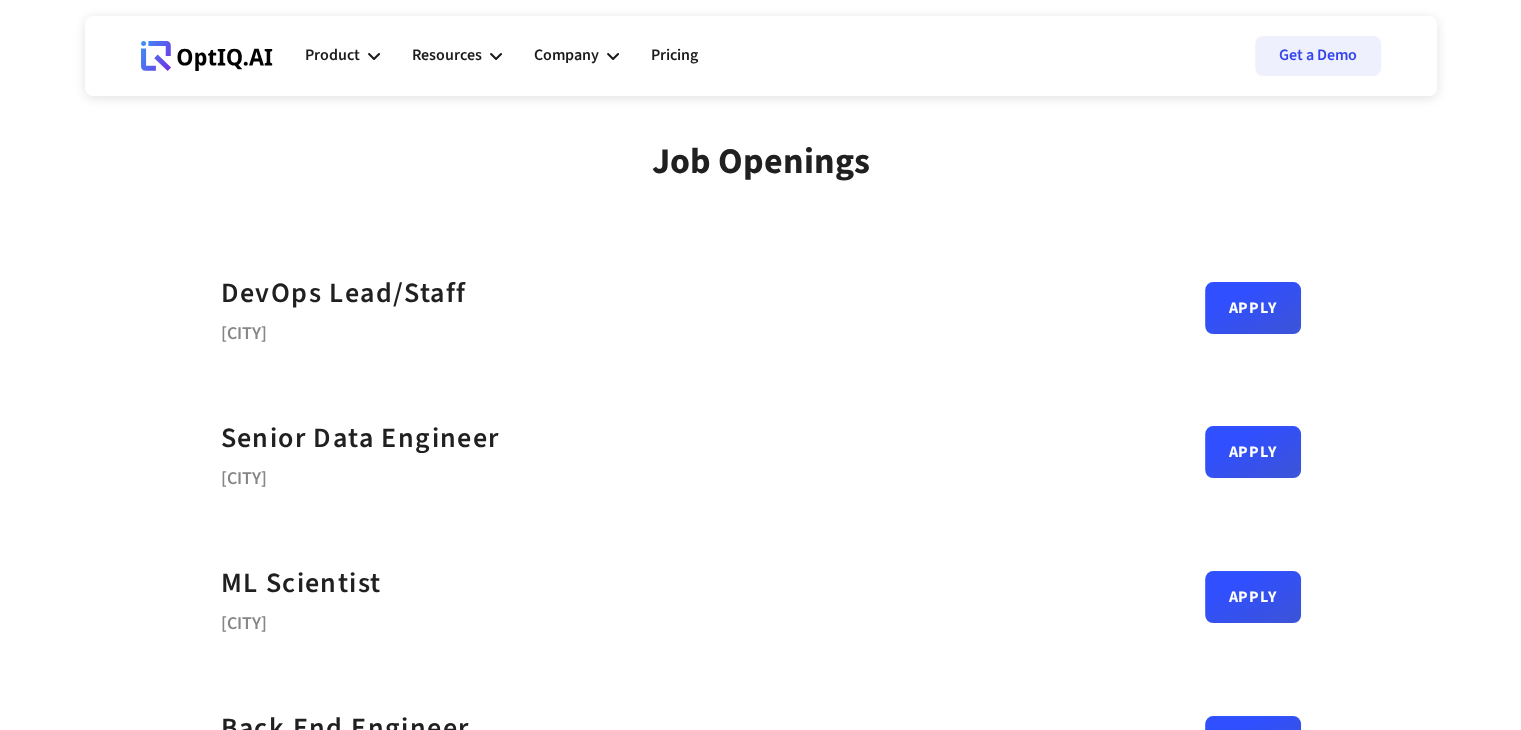 scroll, scrollTop: 0, scrollLeft: 0, axis: both 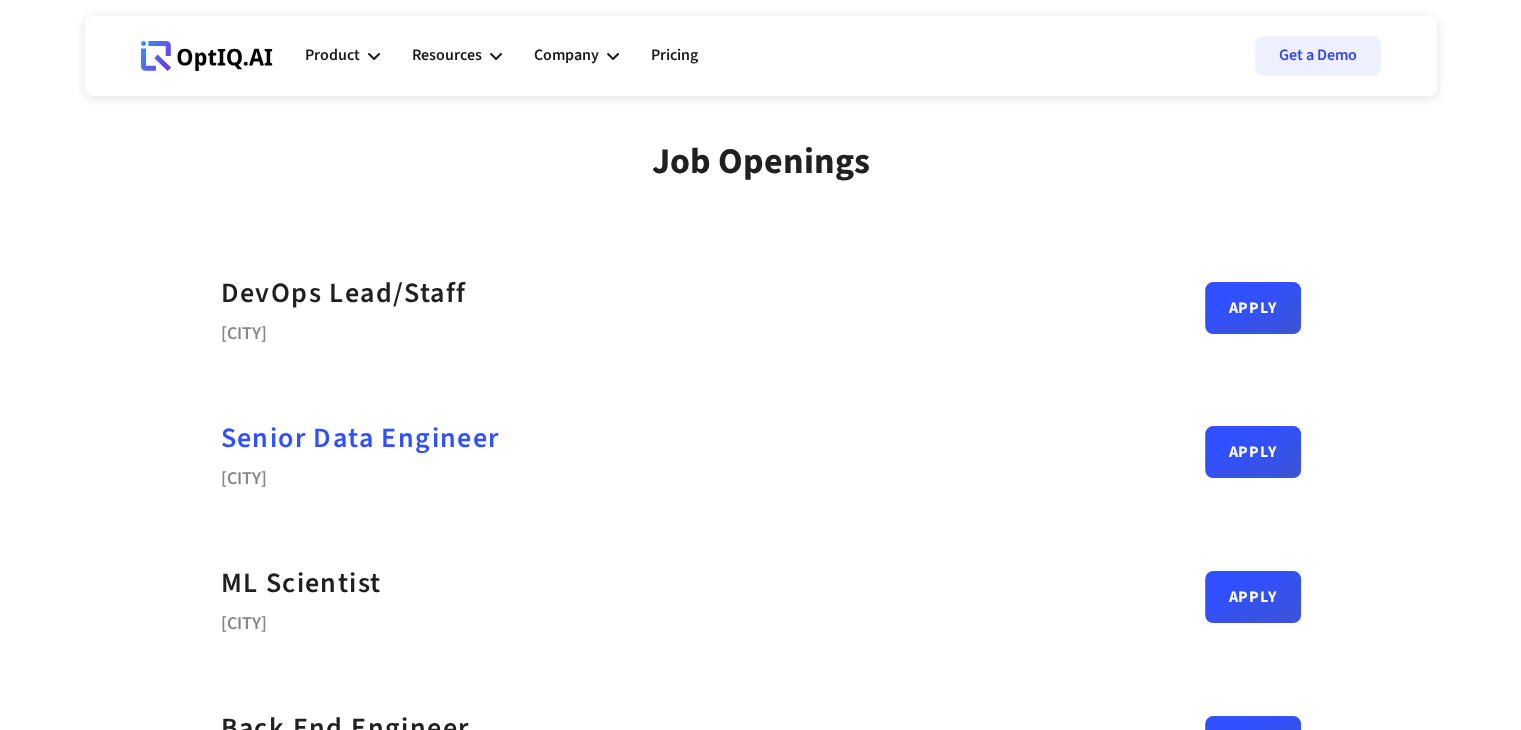 click on "Senior Data Engineer" at bounding box center [360, 438] 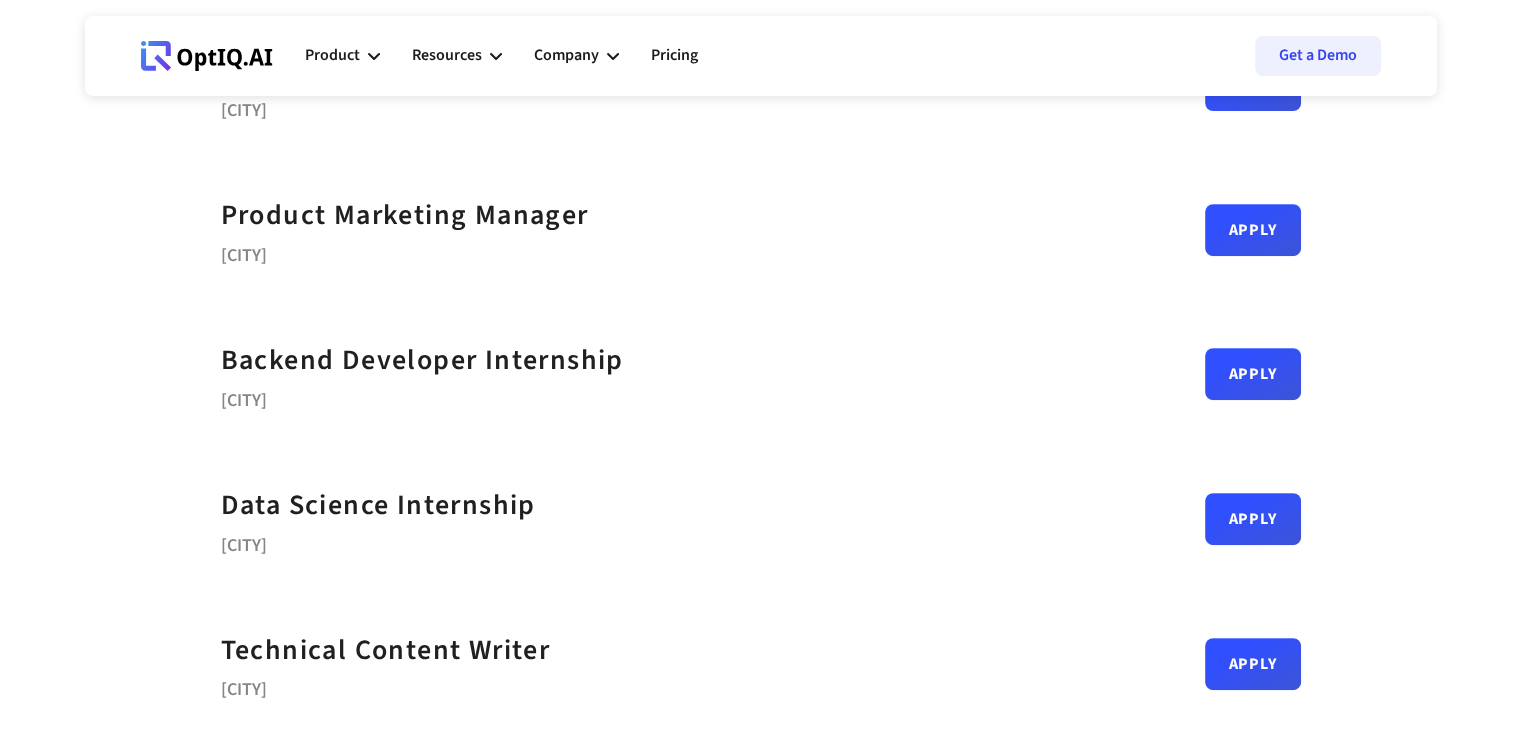 scroll, scrollTop: 804, scrollLeft: 0, axis: vertical 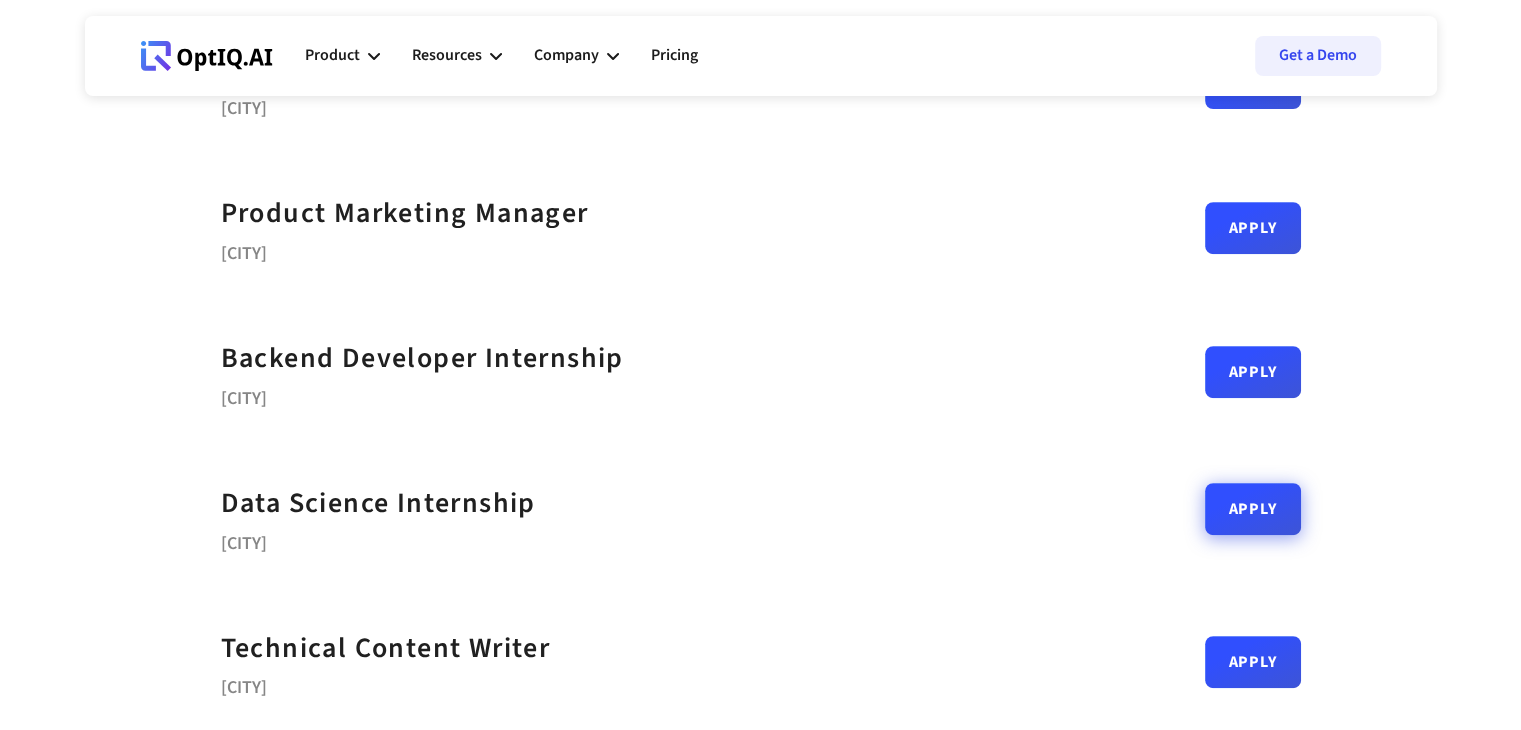 click on "Apply" at bounding box center [1253, 509] 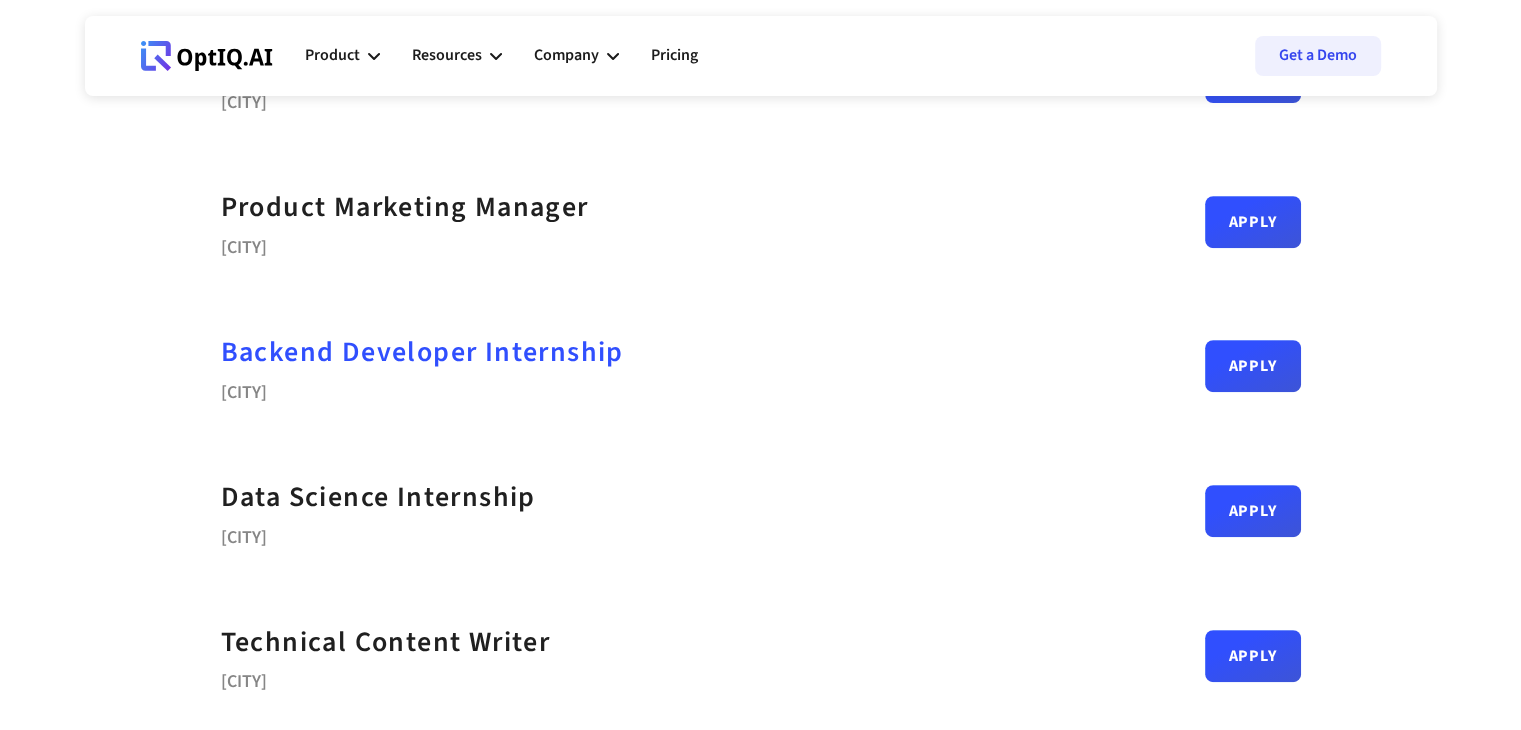 scroll, scrollTop: 804, scrollLeft: 0, axis: vertical 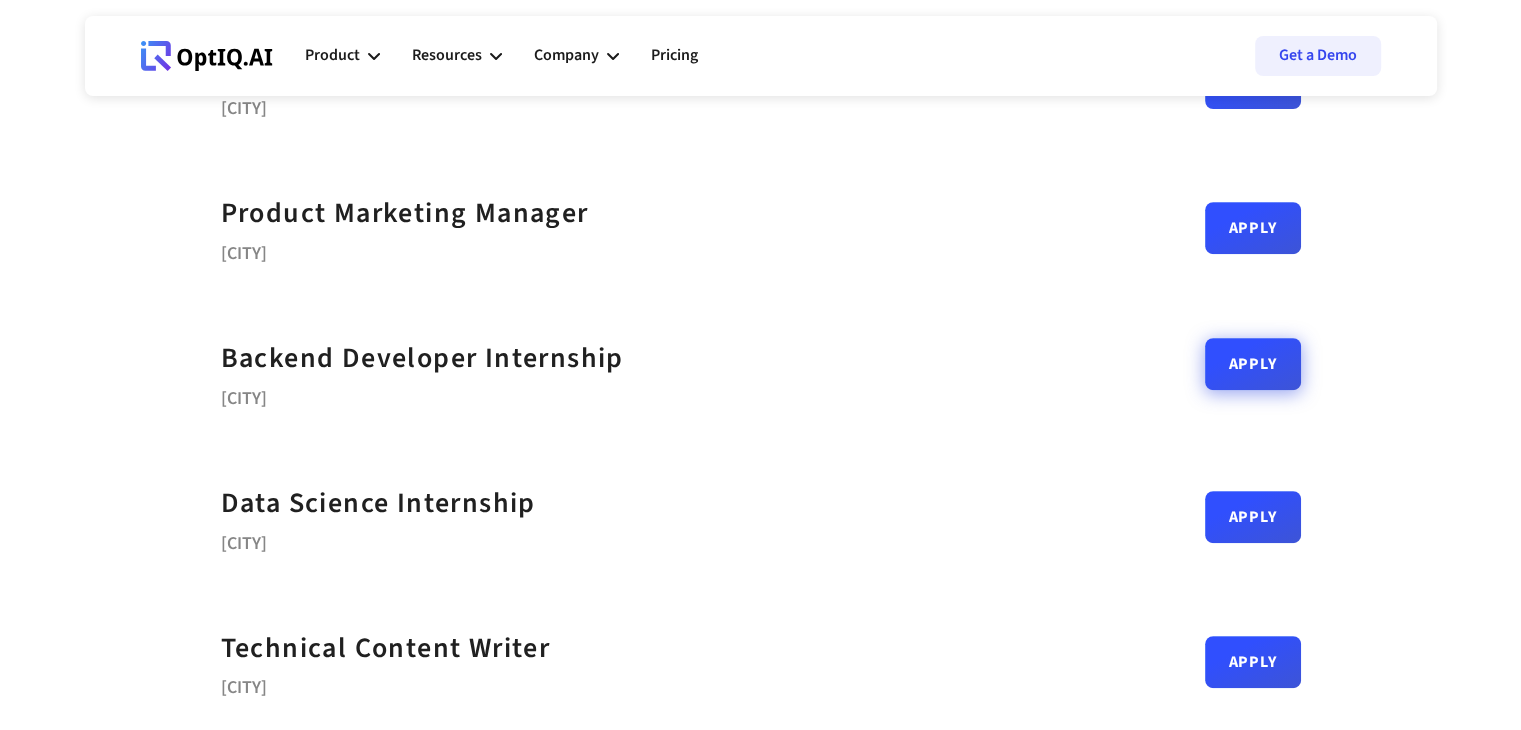 click on "Apply" at bounding box center [1253, 364] 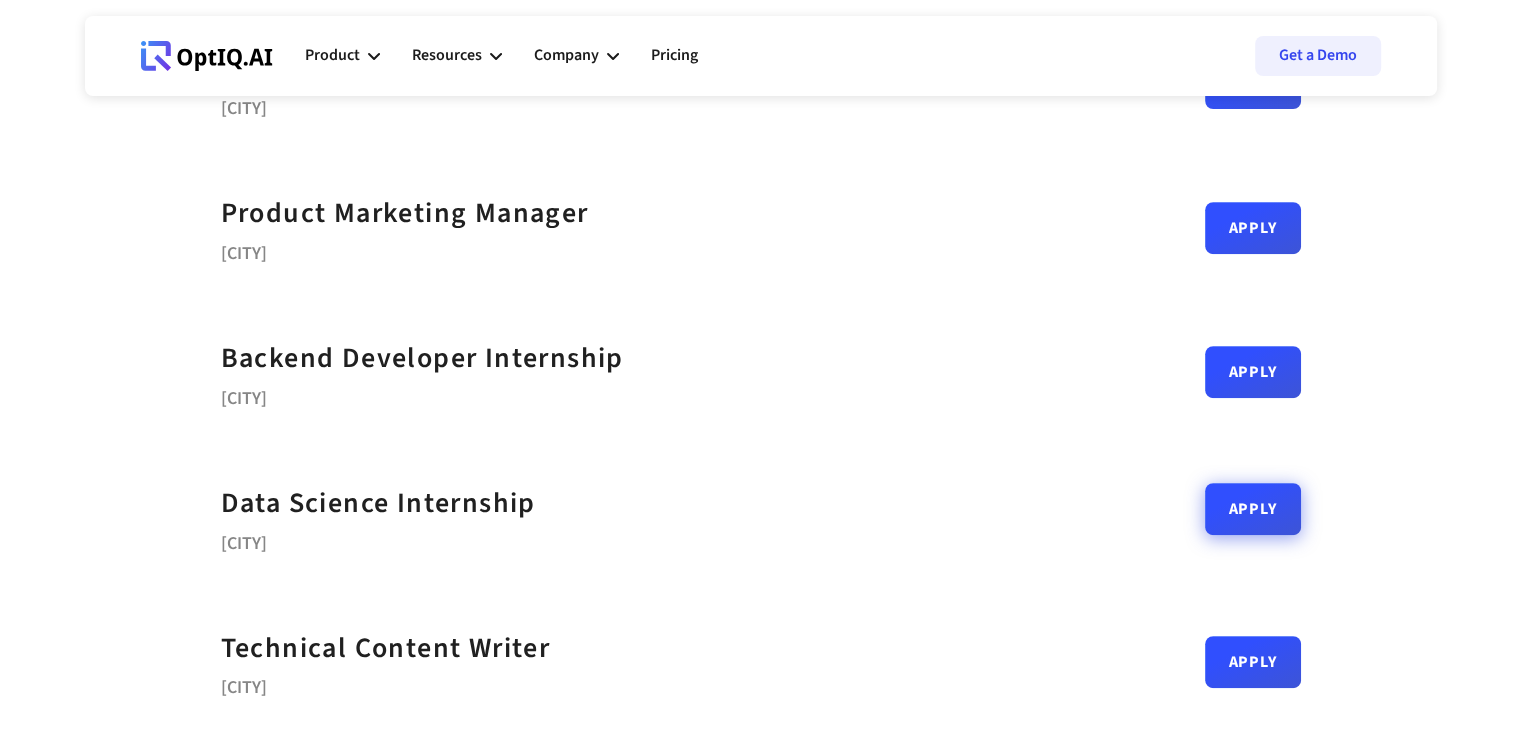 click on "Apply" at bounding box center (1253, 509) 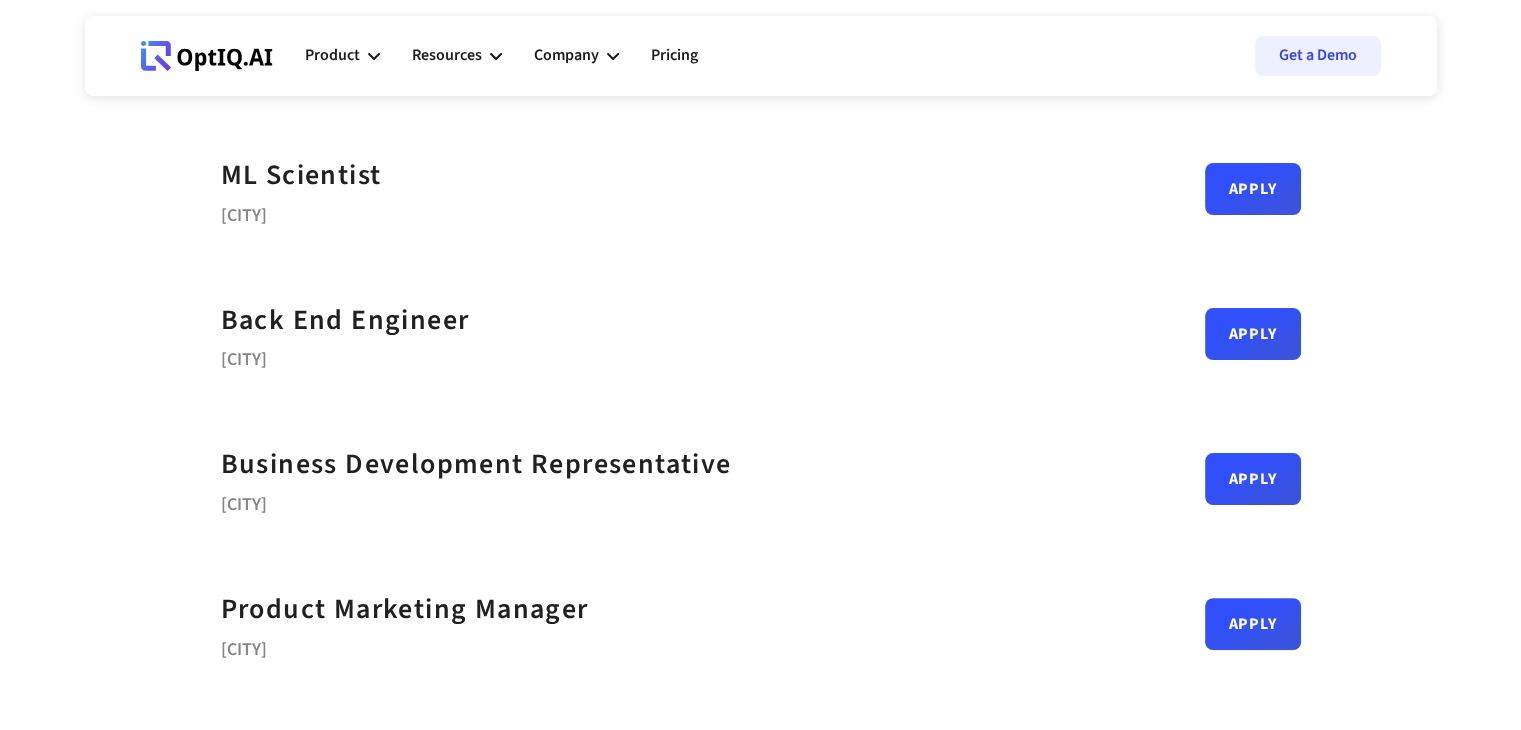 scroll, scrollTop: 252, scrollLeft: 0, axis: vertical 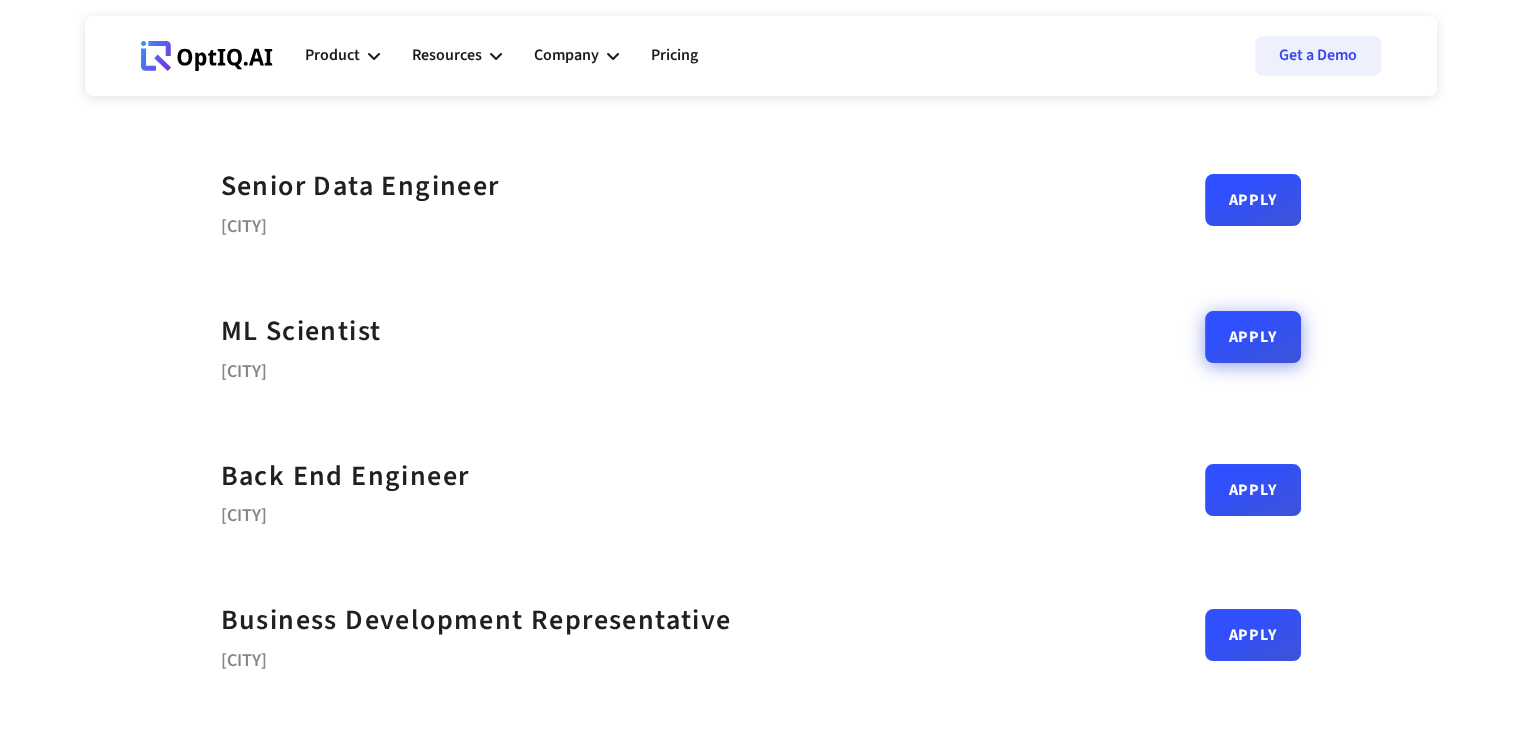 click on "Apply" at bounding box center [1253, 337] 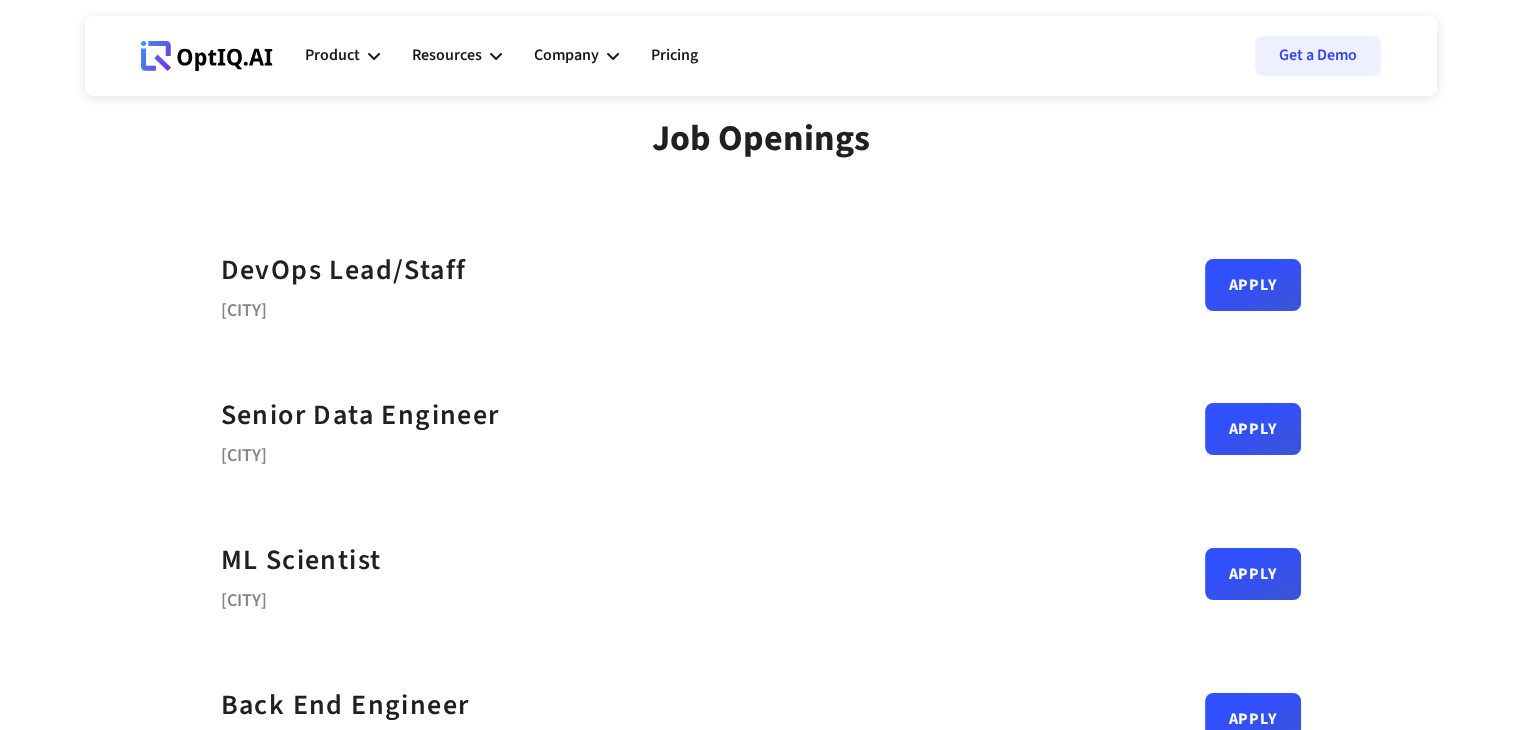 scroll, scrollTop: 24, scrollLeft: 0, axis: vertical 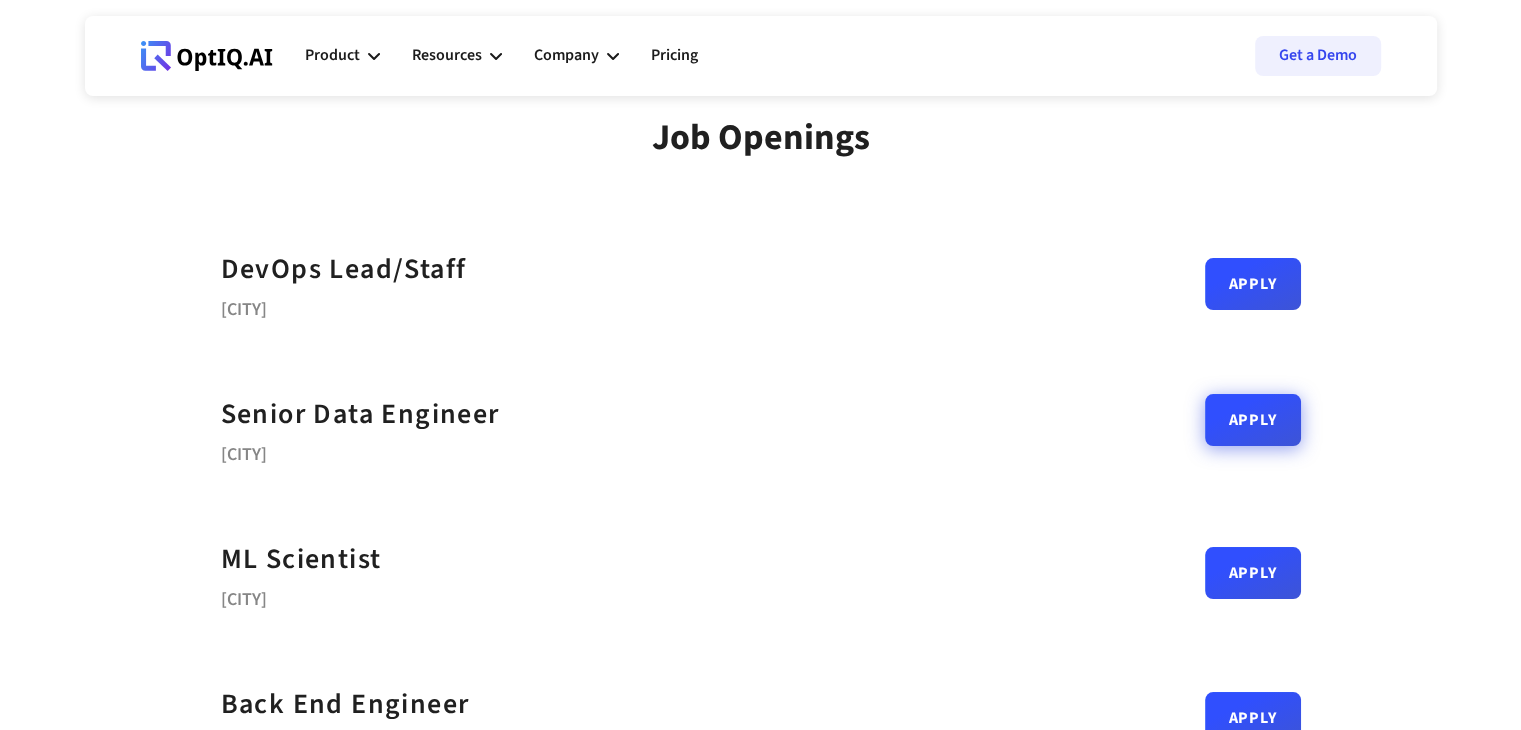 click on "Apply" at bounding box center [1253, 420] 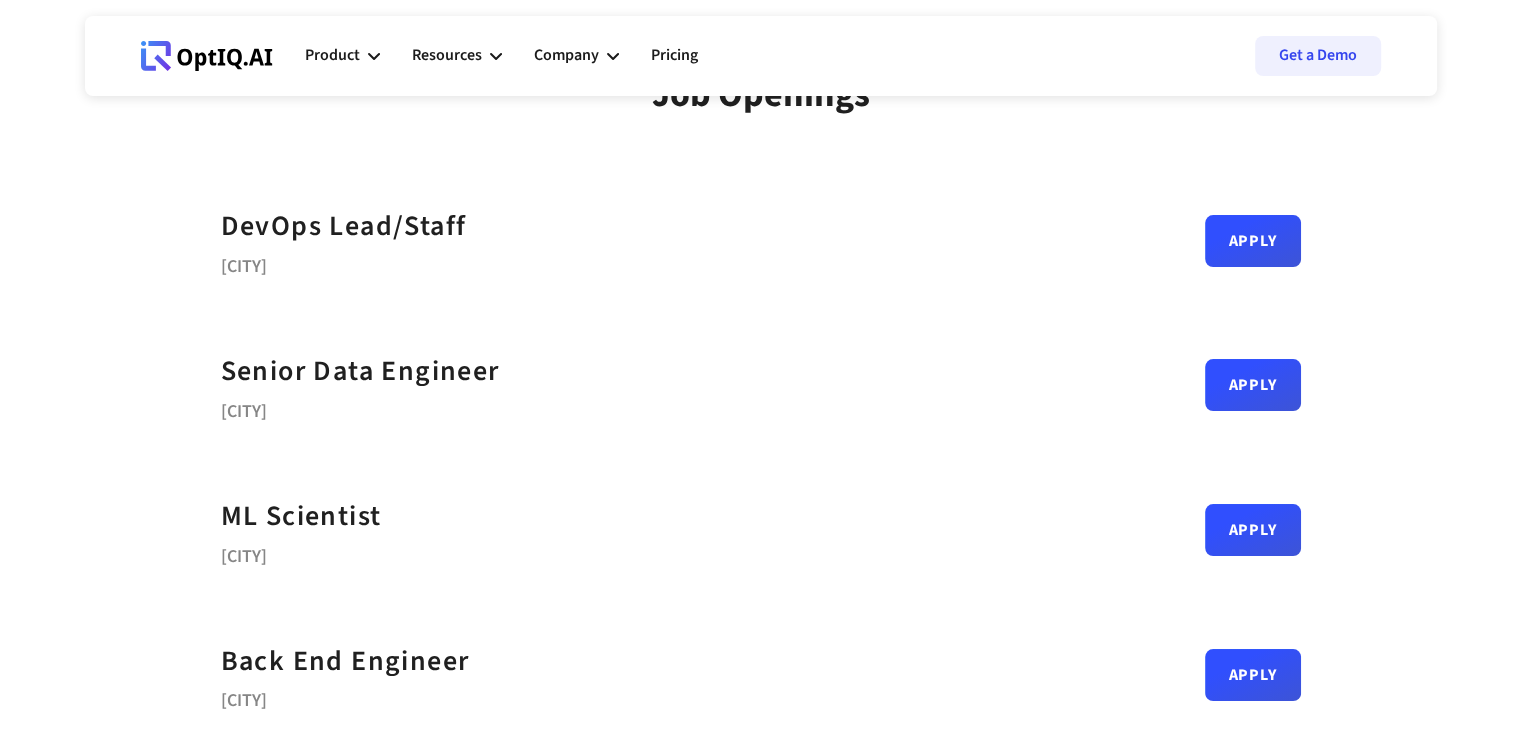 scroll, scrollTop: 0, scrollLeft: 0, axis: both 